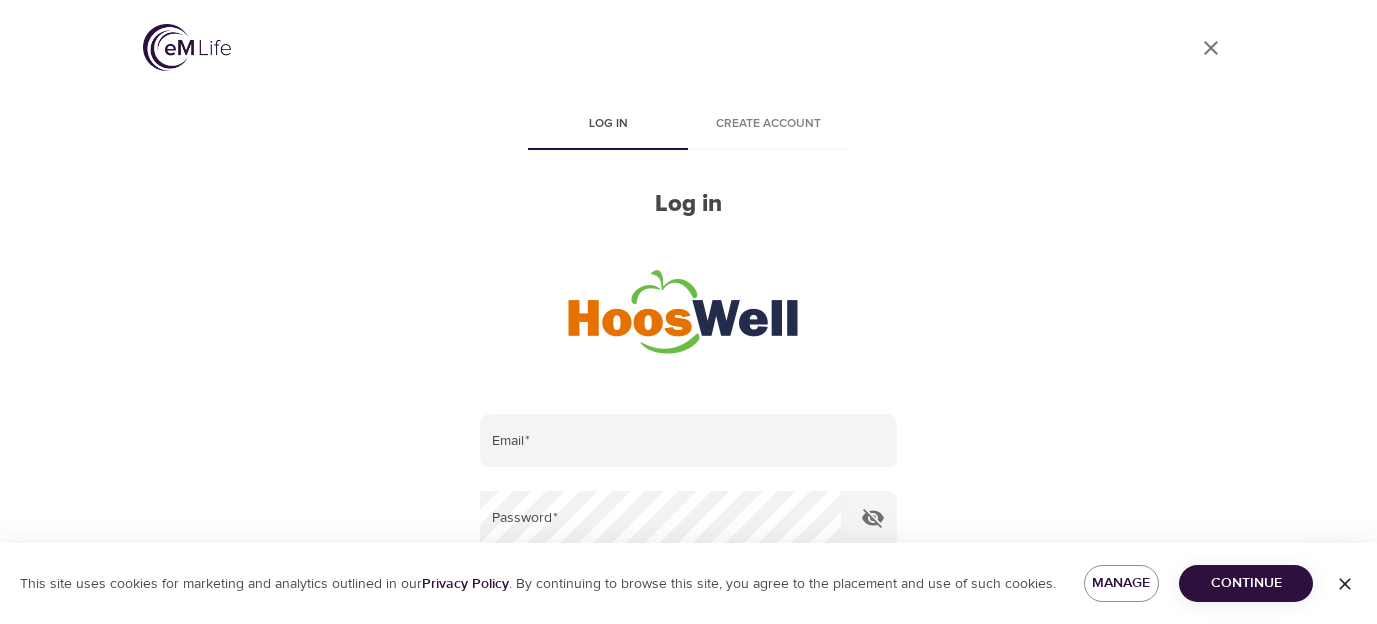 scroll, scrollTop: 0, scrollLeft: 0, axis: both 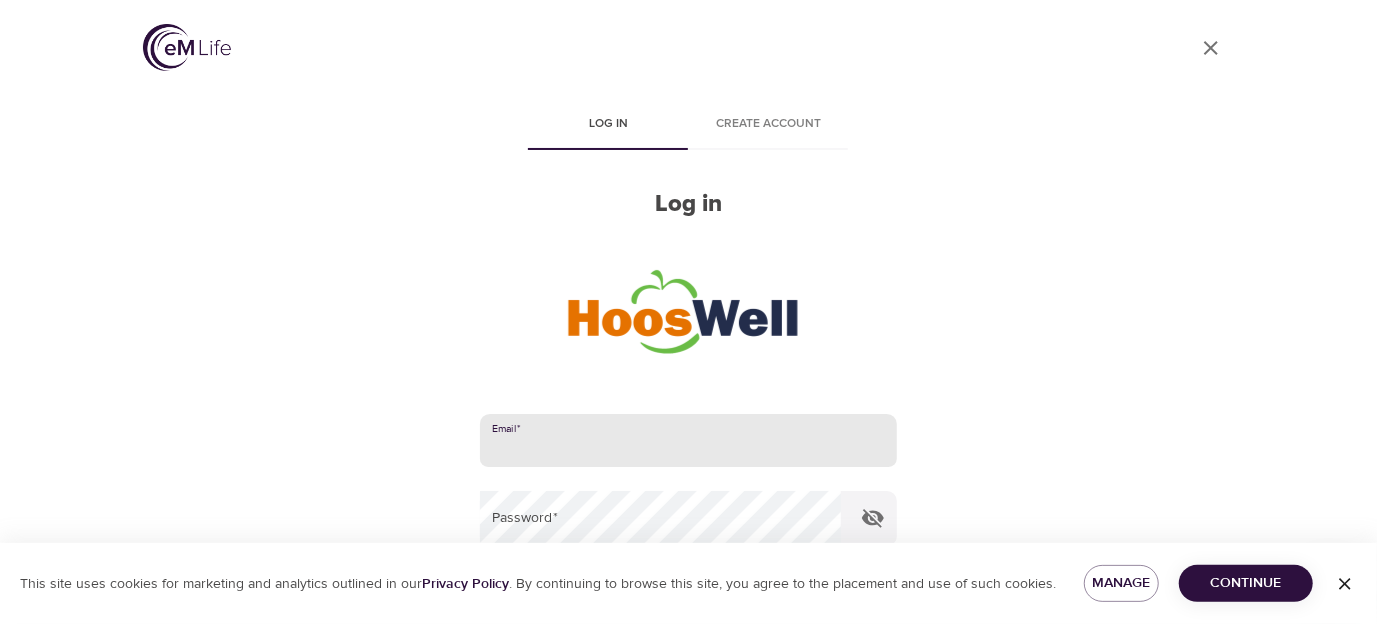 click at bounding box center [688, 441] 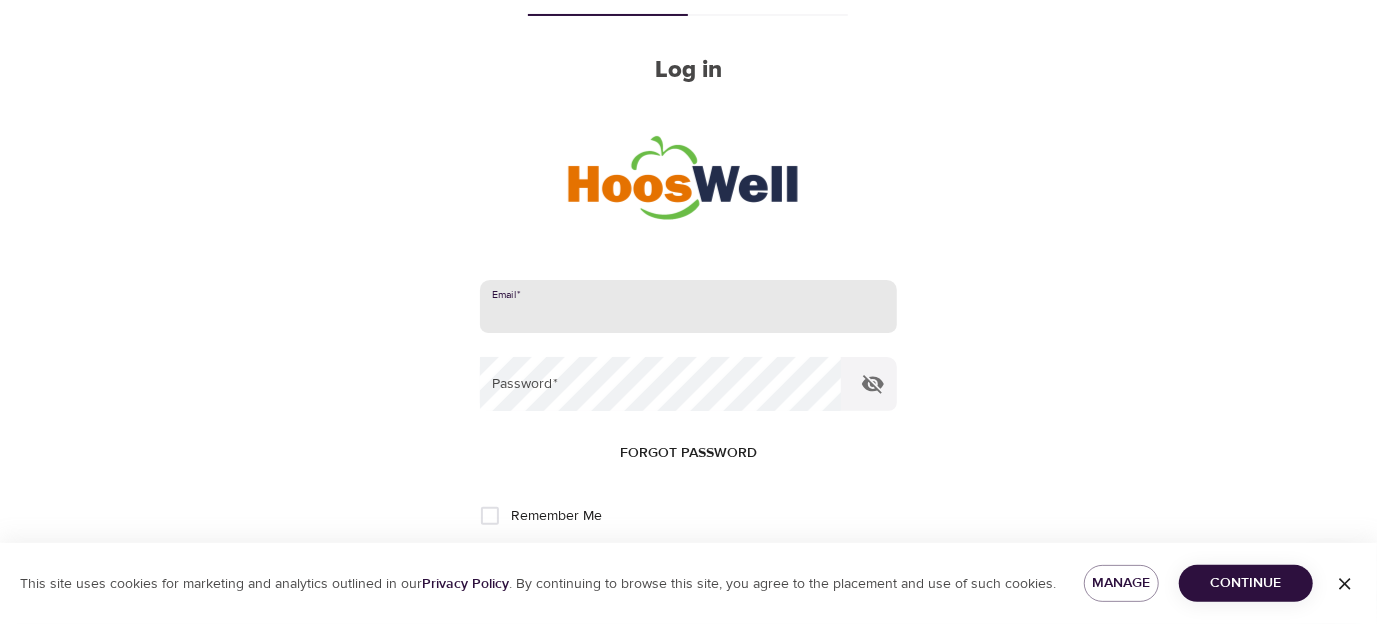 scroll, scrollTop: 147, scrollLeft: 0, axis: vertical 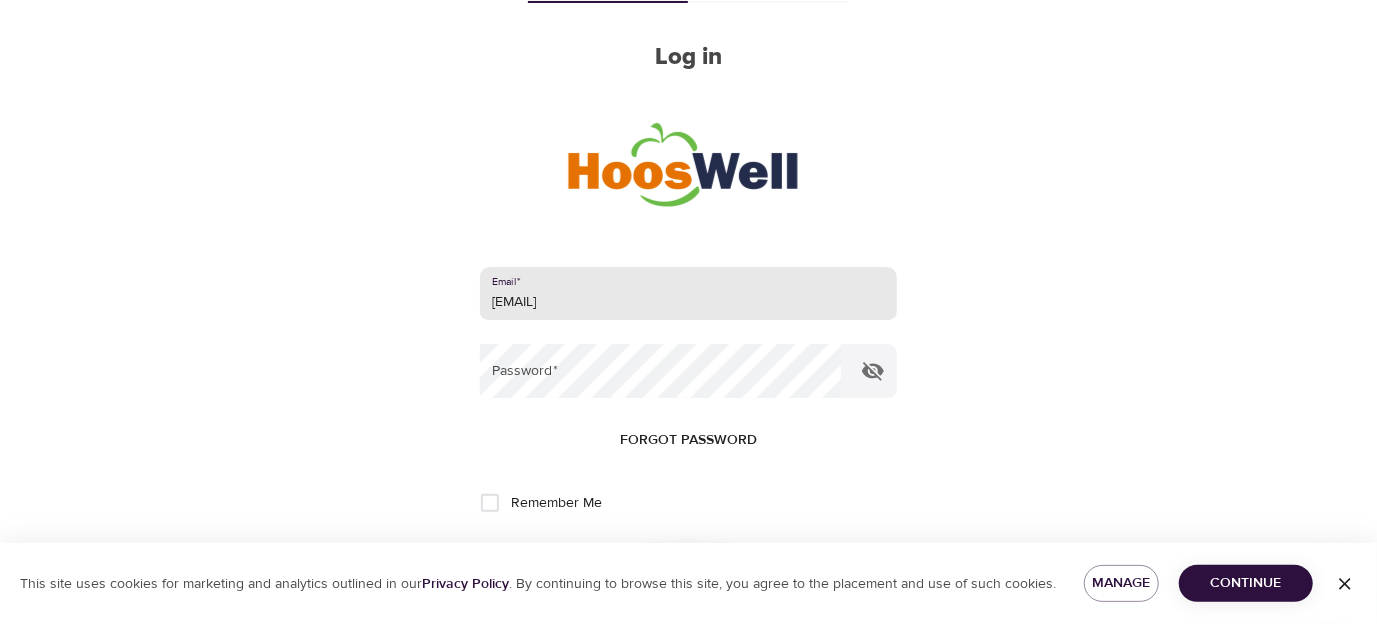 type on "[EMAIL]" 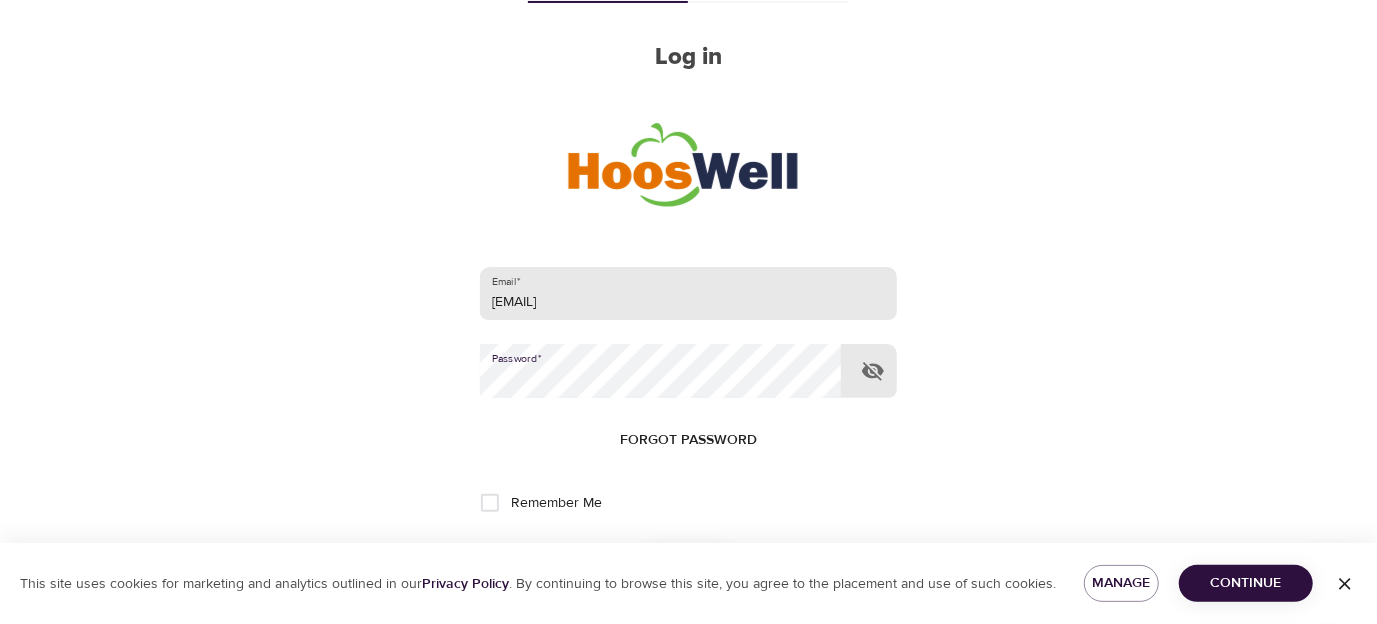 click on "Log in" at bounding box center (688, 569) 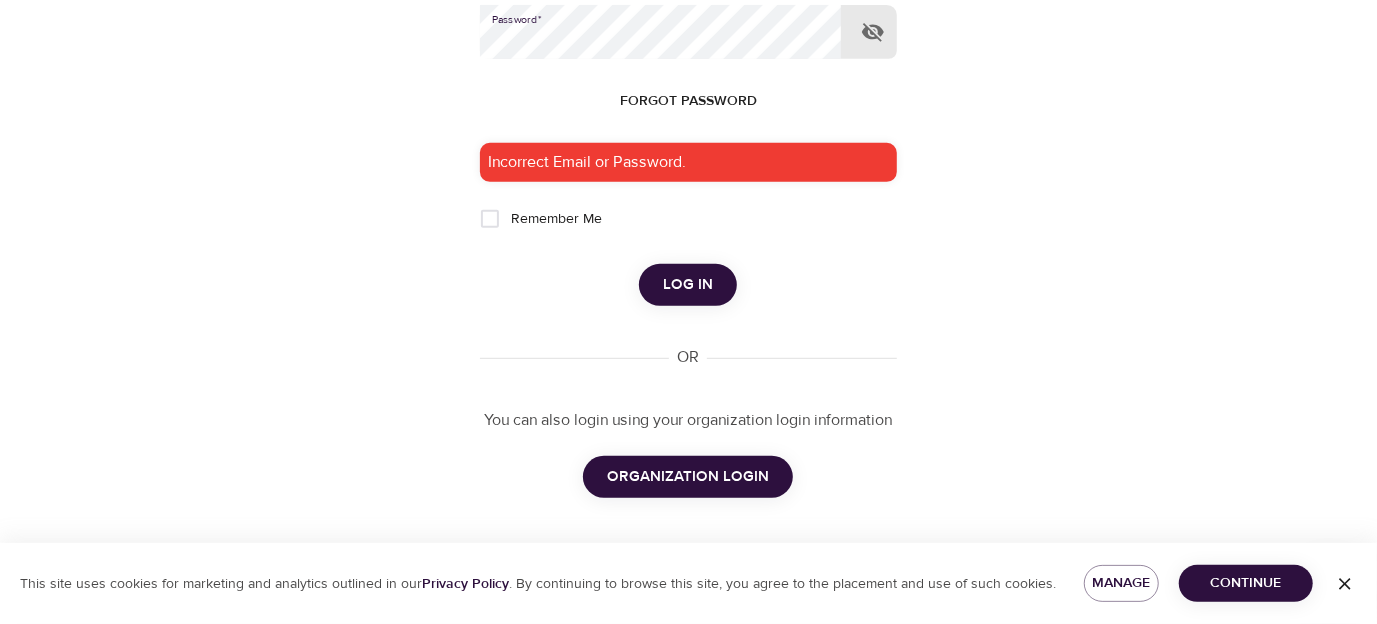 scroll, scrollTop: 266, scrollLeft: 0, axis: vertical 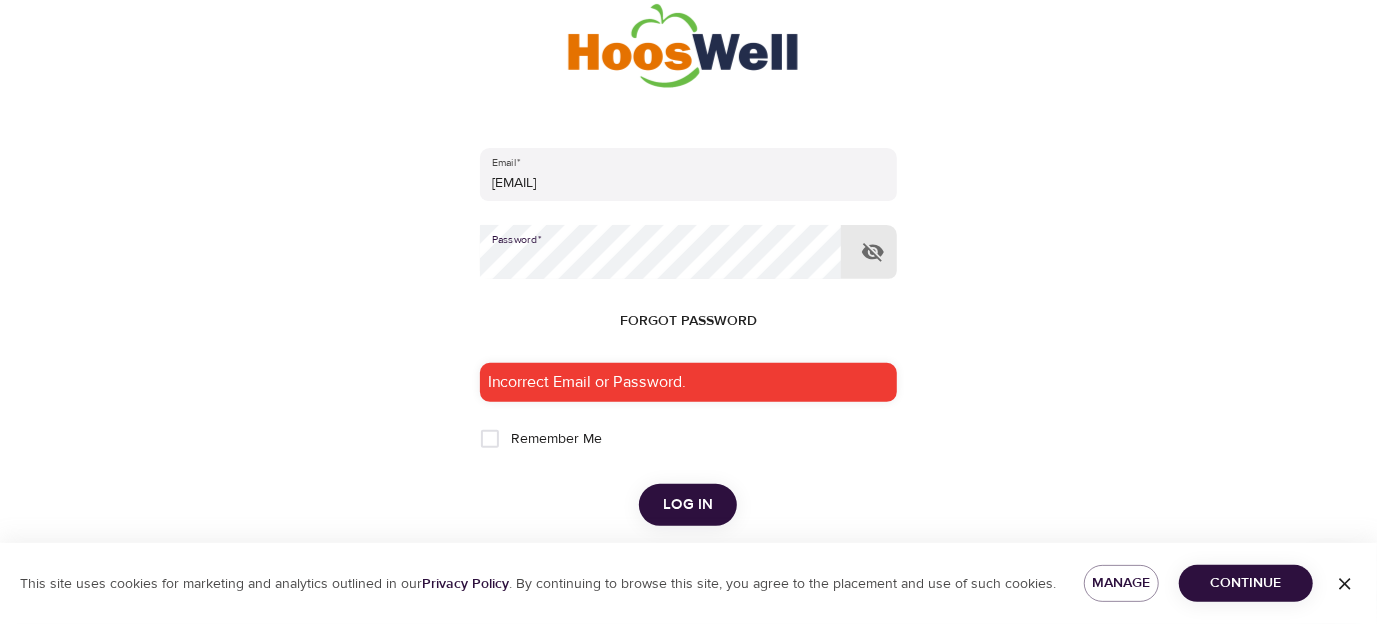 click on "Forgot password" at bounding box center (688, 321) 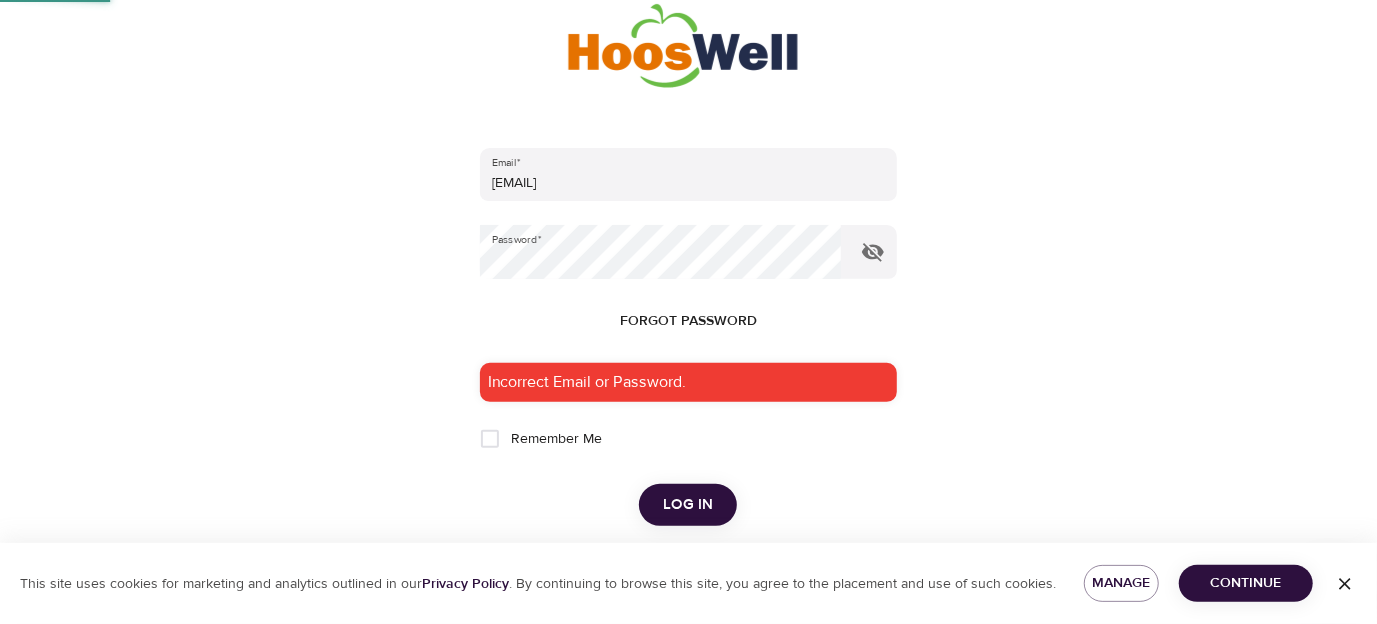 scroll, scrollTop: 6, scrollLeft: 0, axis: vertical 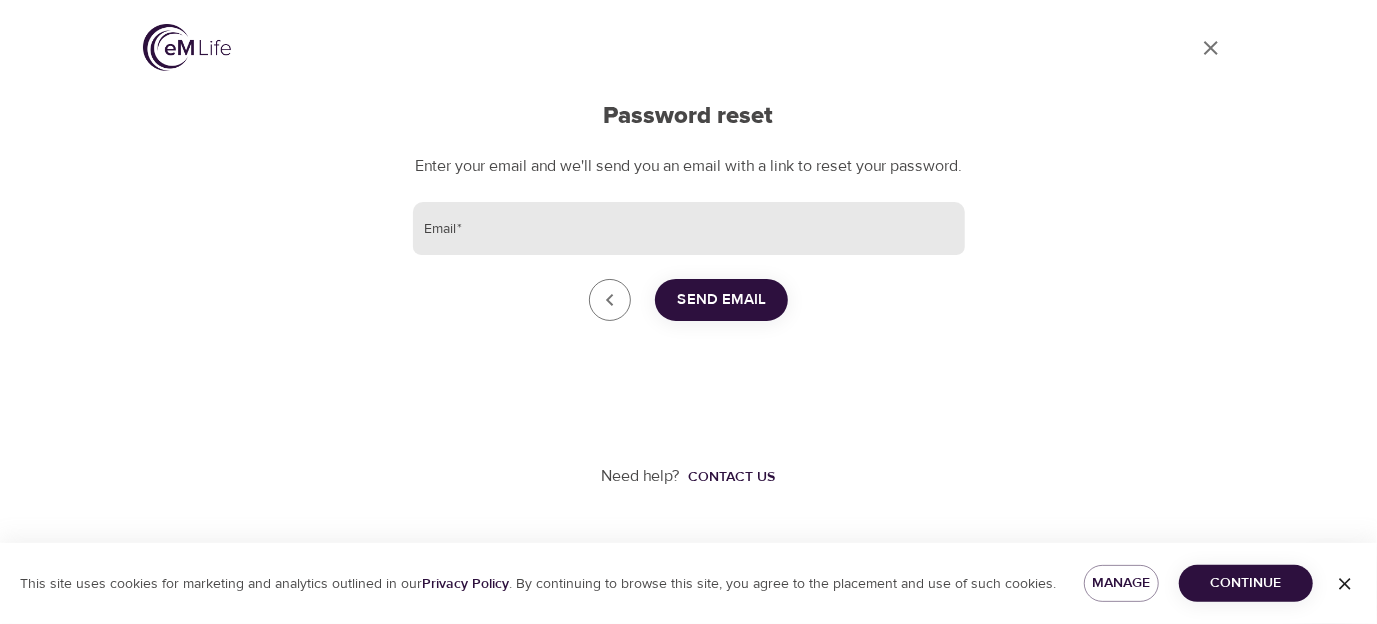 click on "Email   *" at bounding box center (689, 229) 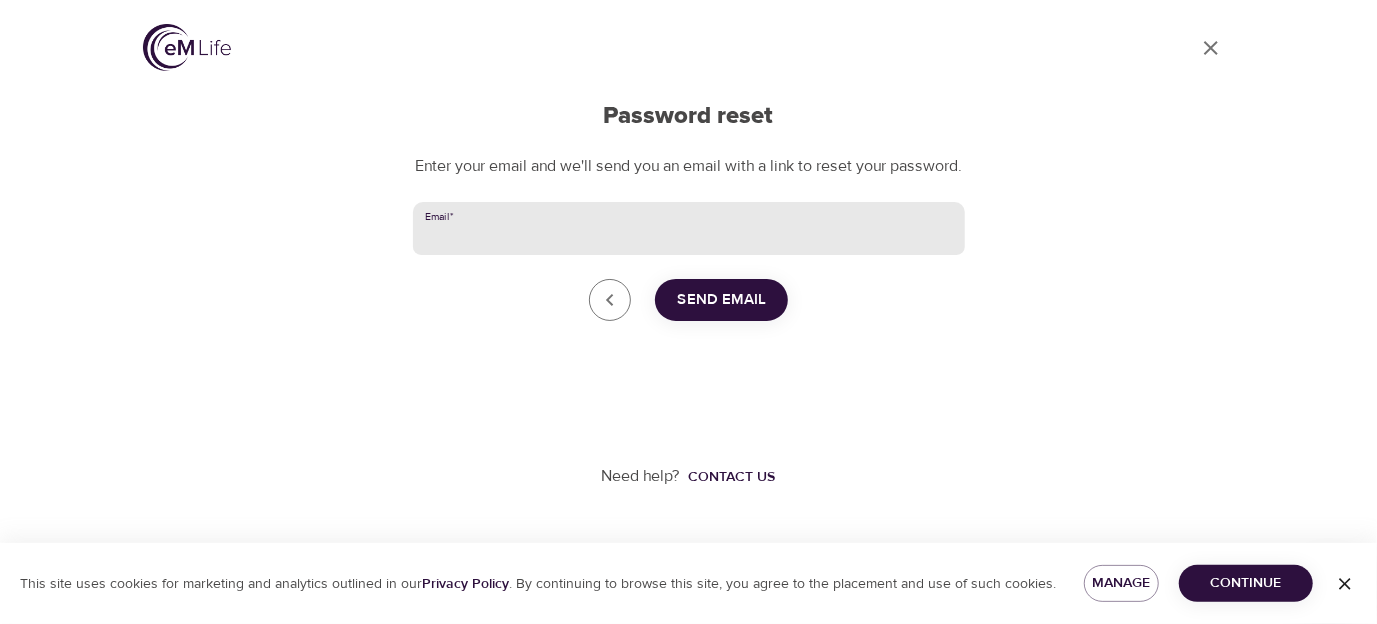 drag, startPoint x: 602, startPoint y: 236, endPoint x: 612, endPoint y: 341, distance: 105.47511 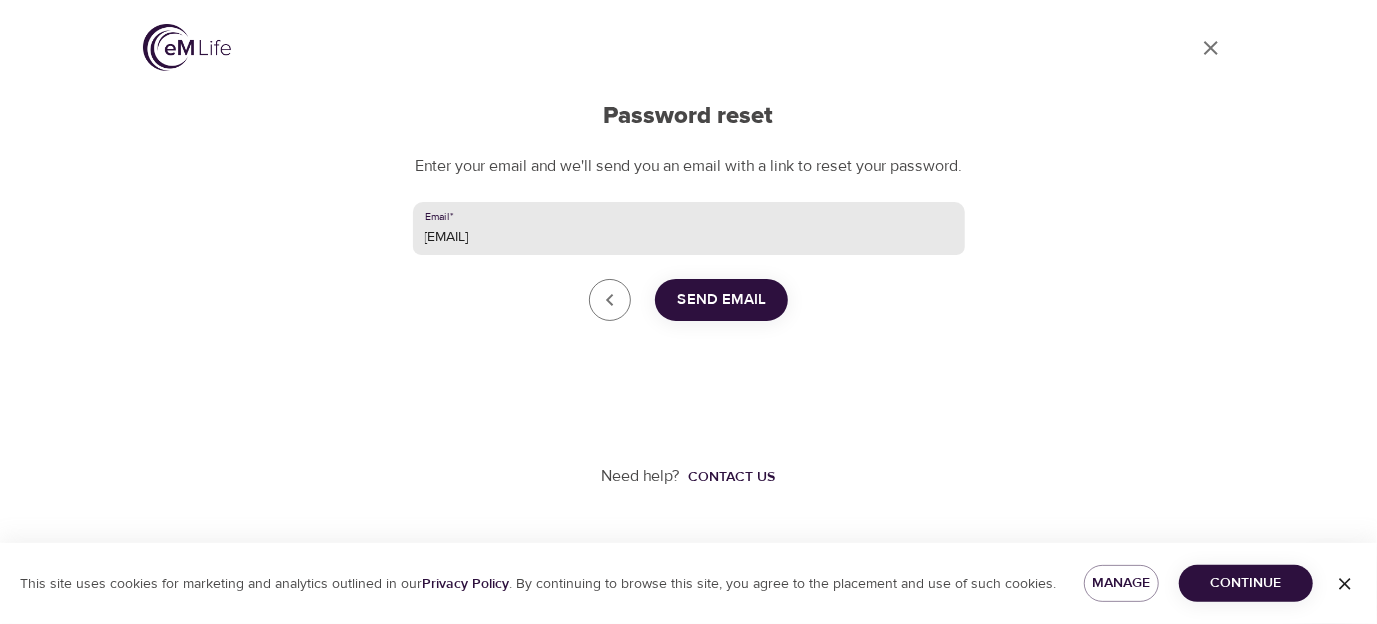 click on "Send Email" at bounding box center (721, 300) 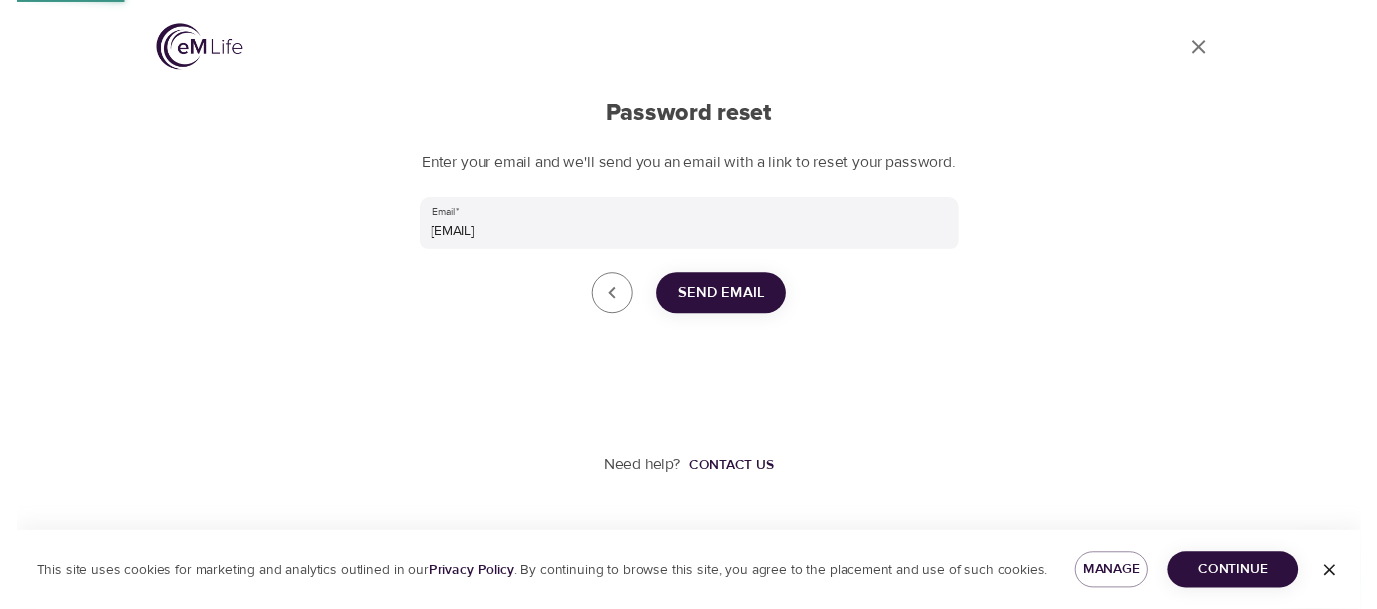 scroll, scrollTop: 0, scrollLeft: 0, axis: both 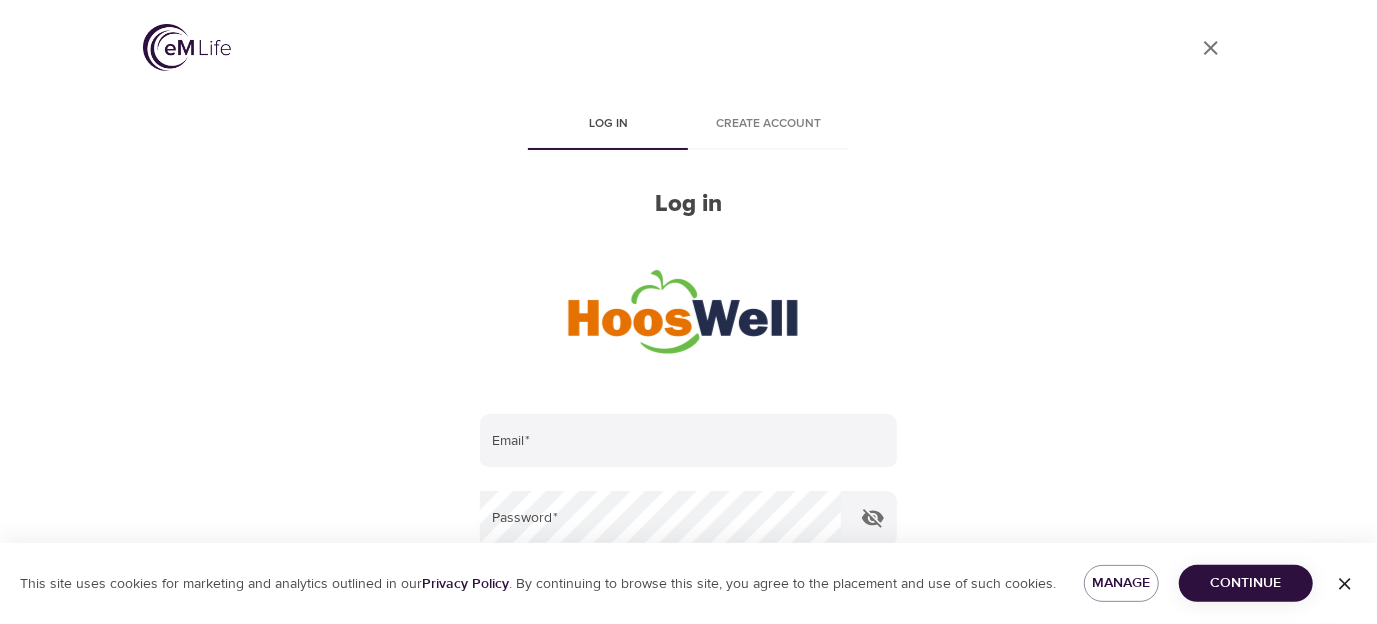 click on "Create account" at bounding box center [768, 124] 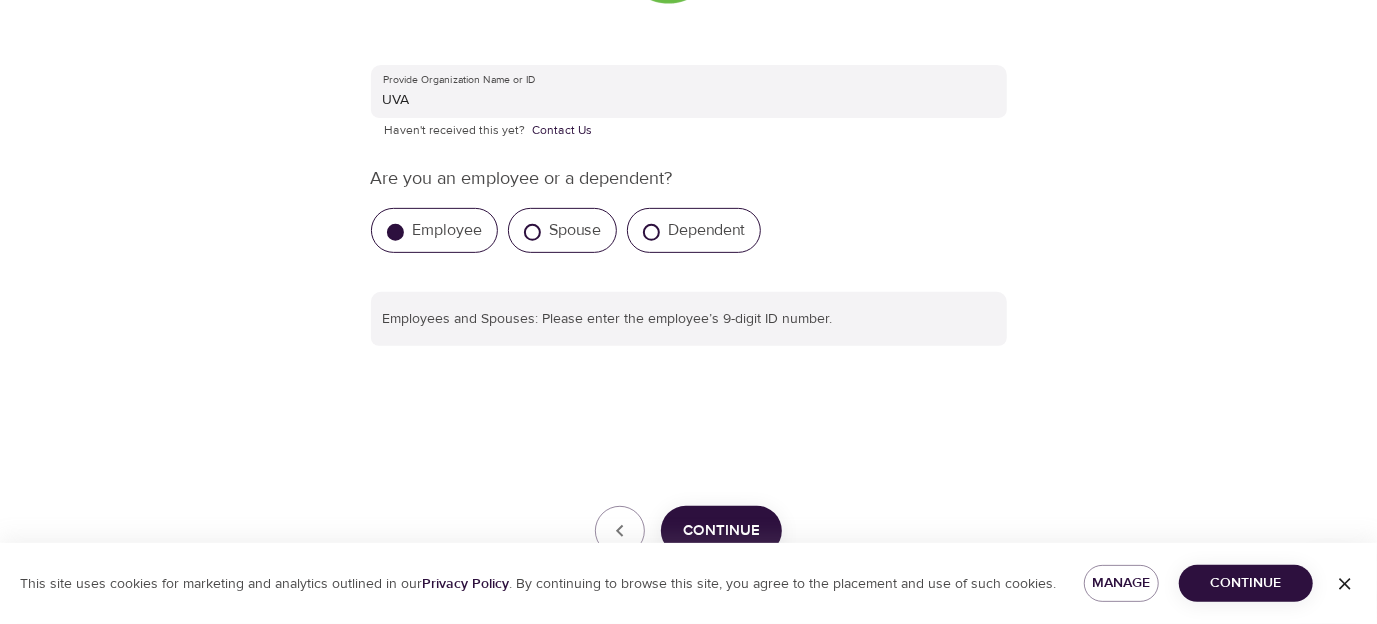 scroll, scrollTop: 336, scrollLeft: 0, axis: vertical 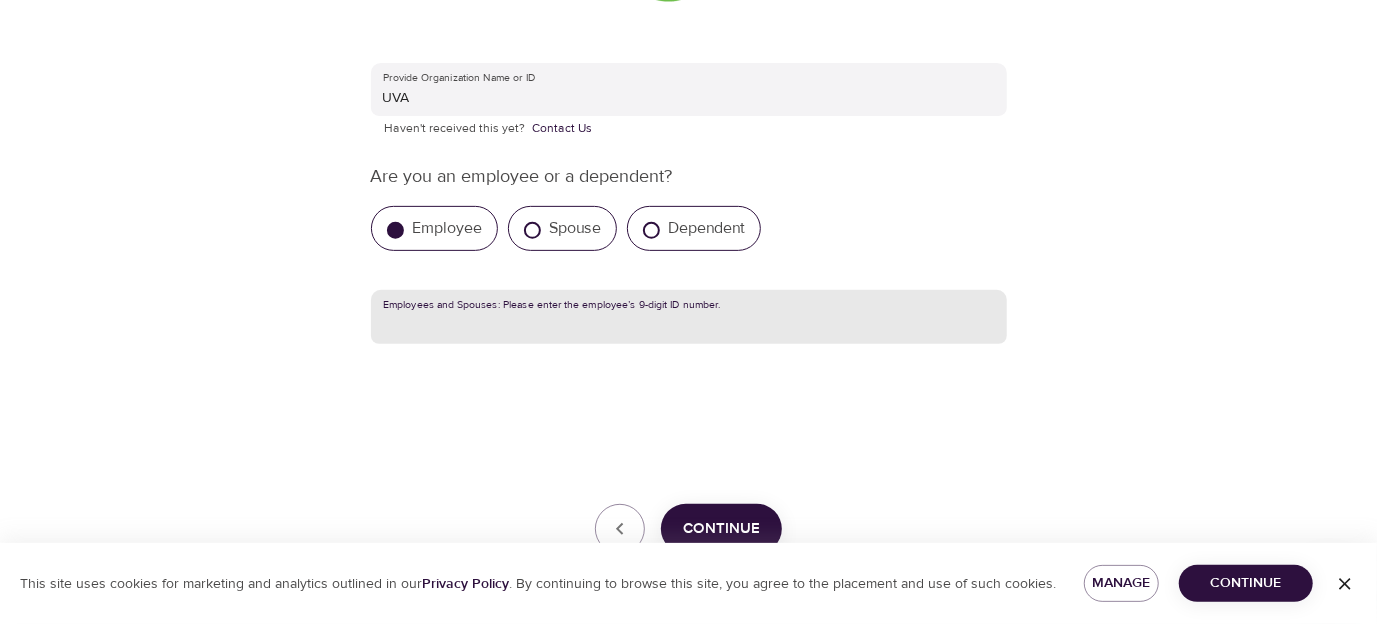 click at bounding box center [689, 317] 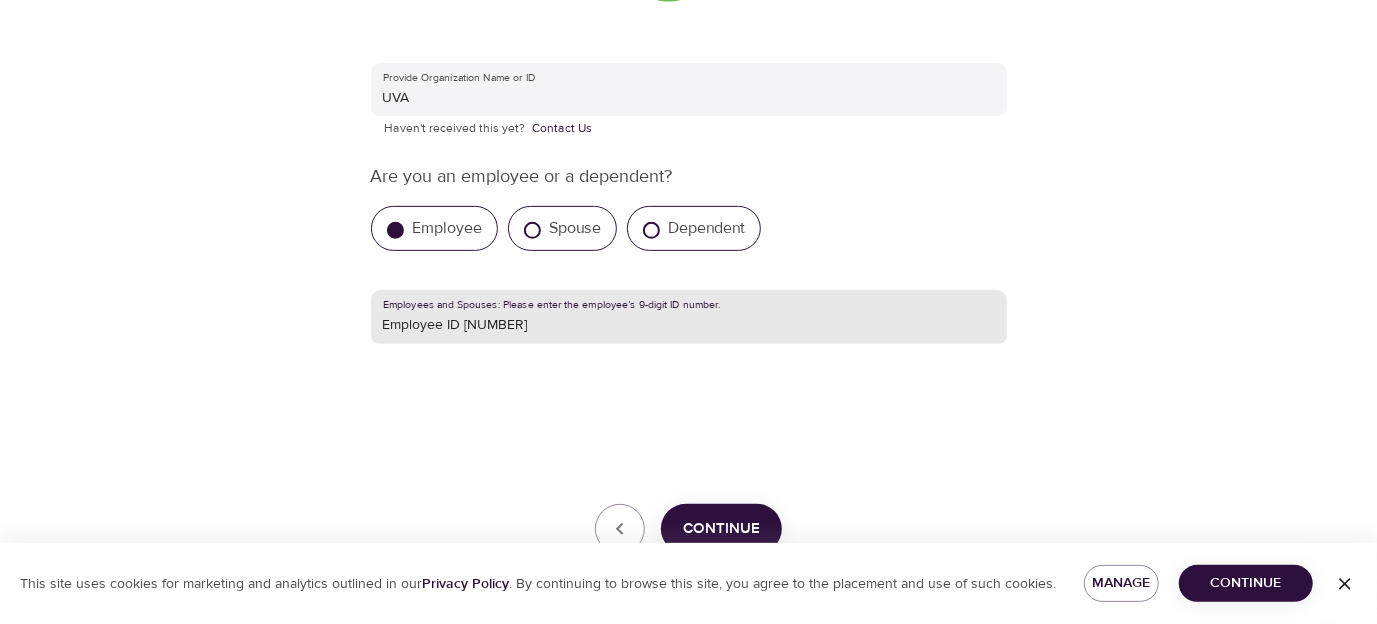 drag, startPoint x: 468, startPoint y: 323, endPoint x: 202, endPoint y: 288, distance: 268.29276 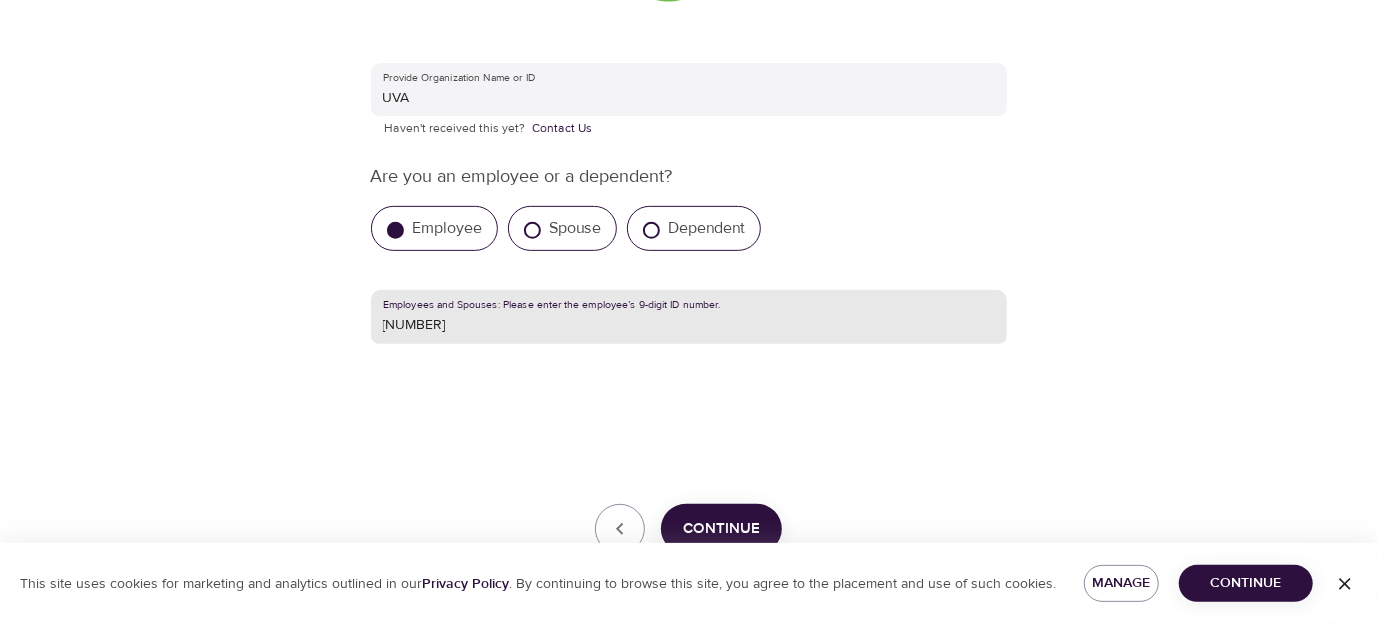 type on "[NUMBER]" 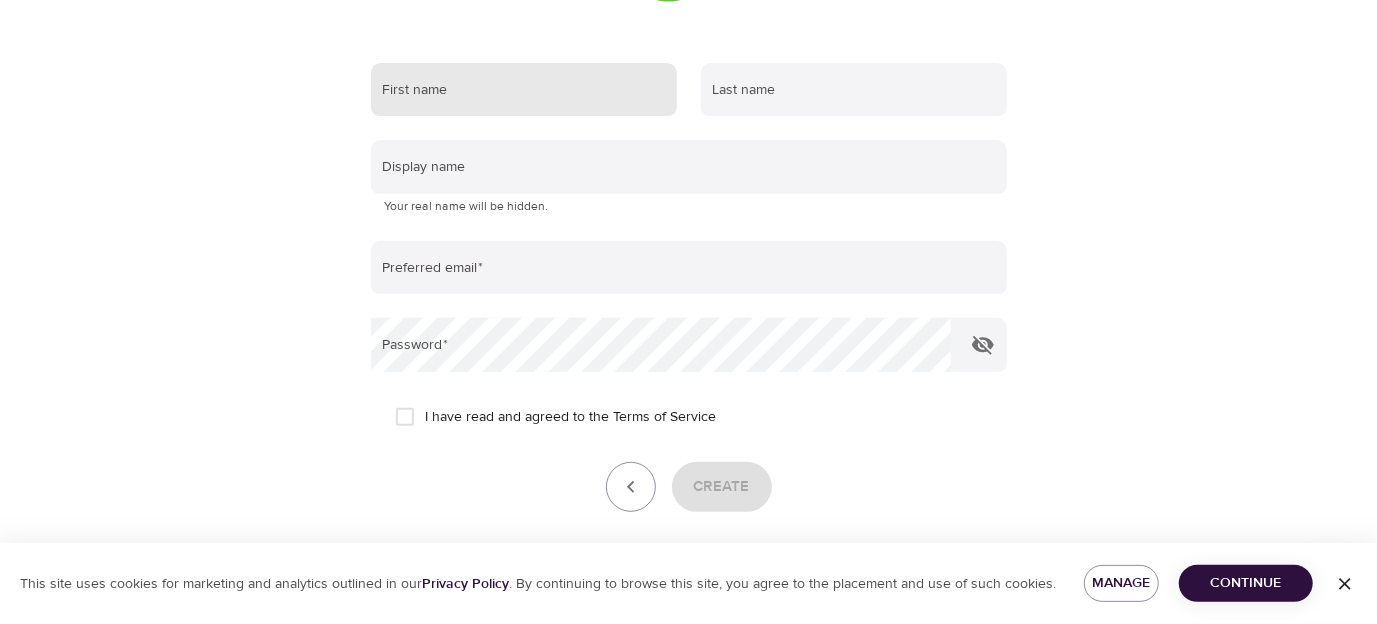 click at bounding box center (524, 90) 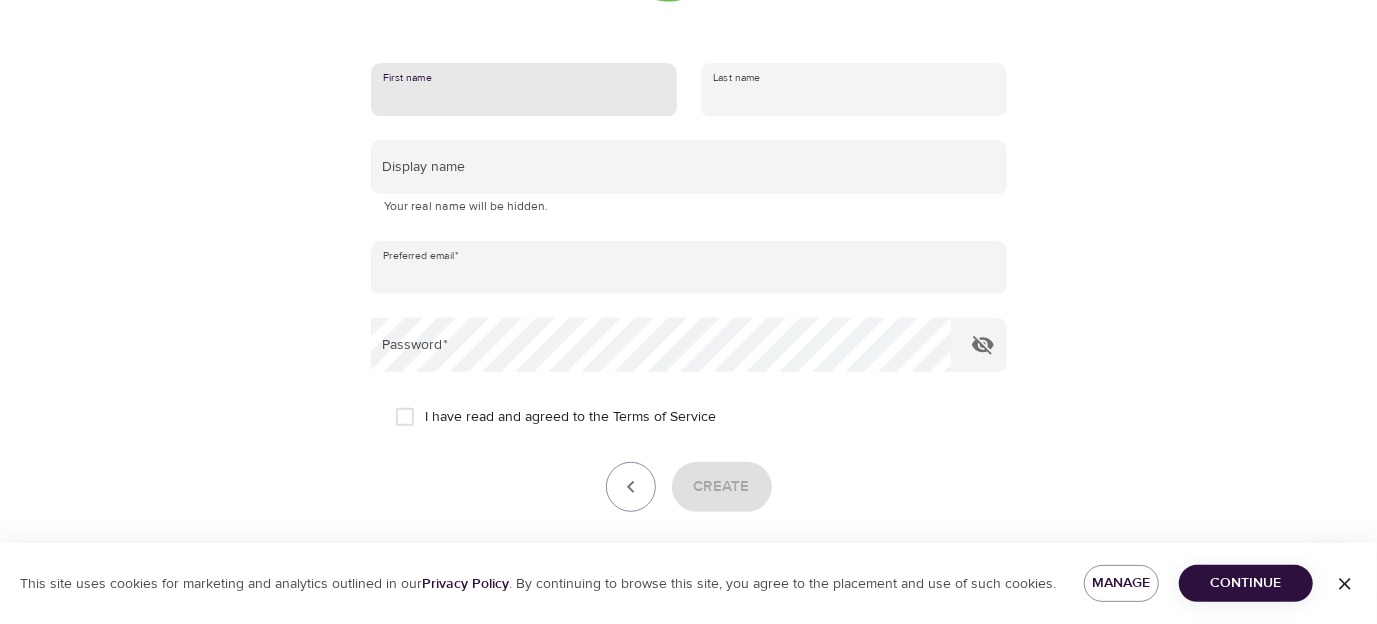type on "[FIRST]" 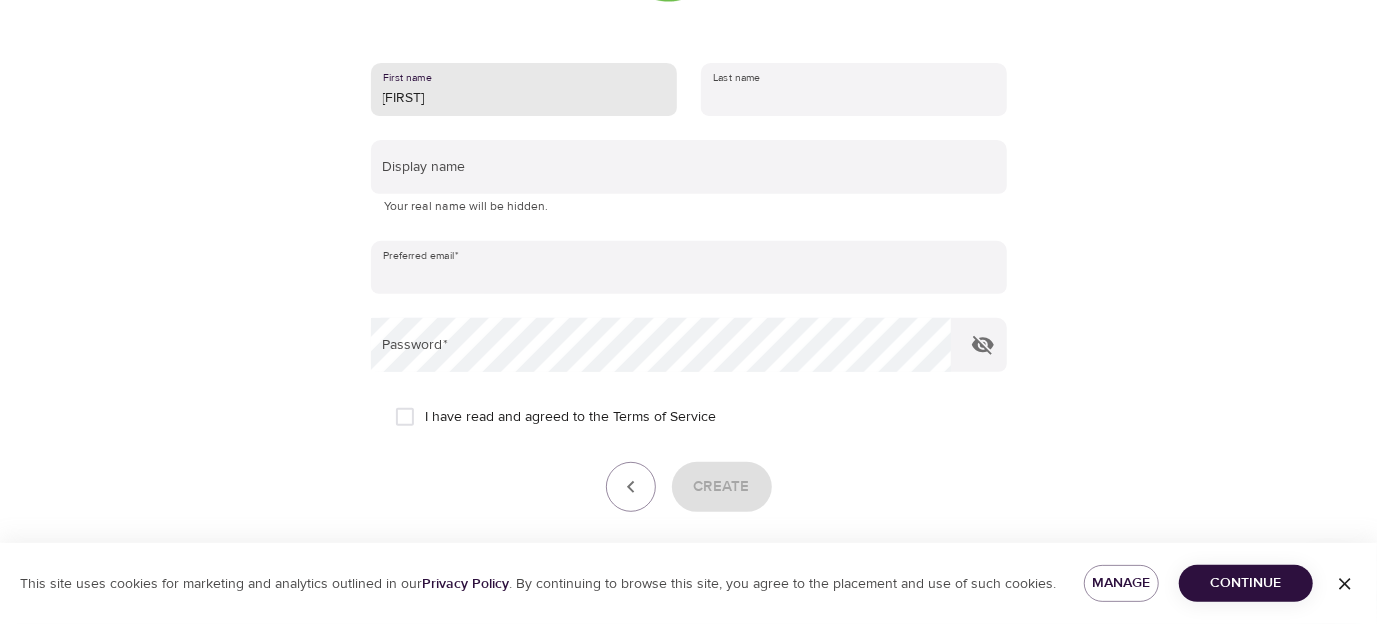 type on "[LAST]" 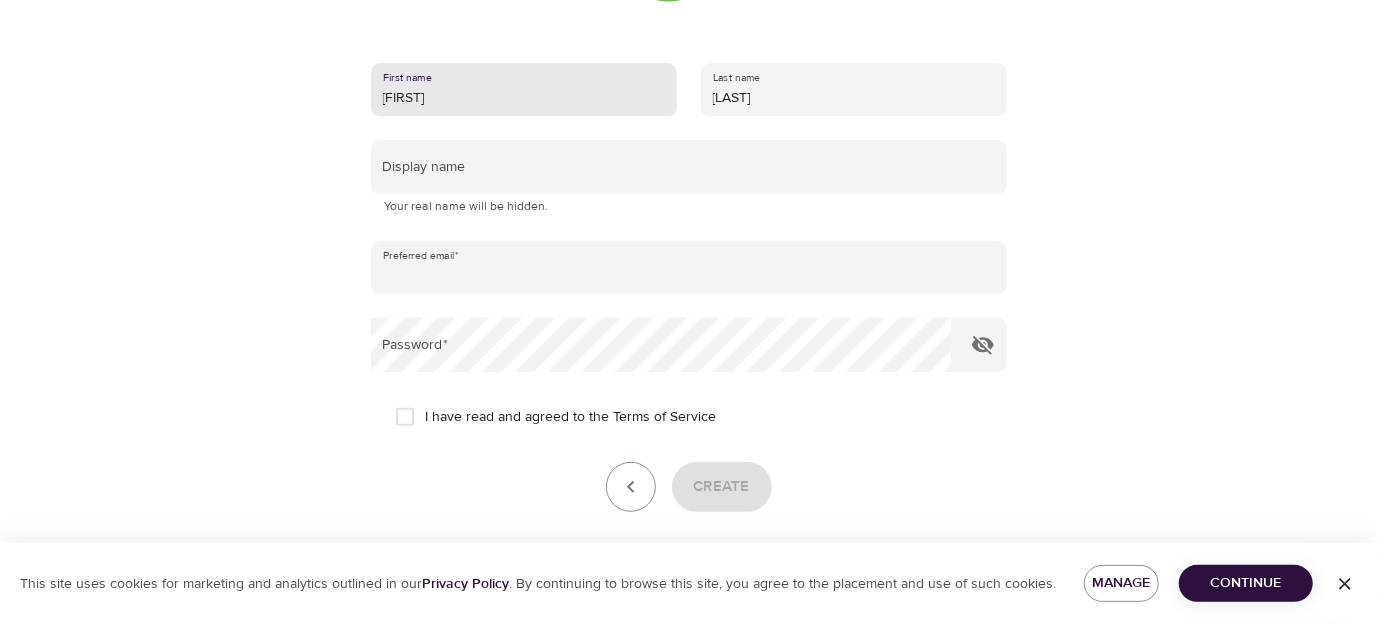 type on "[EMAIL]" 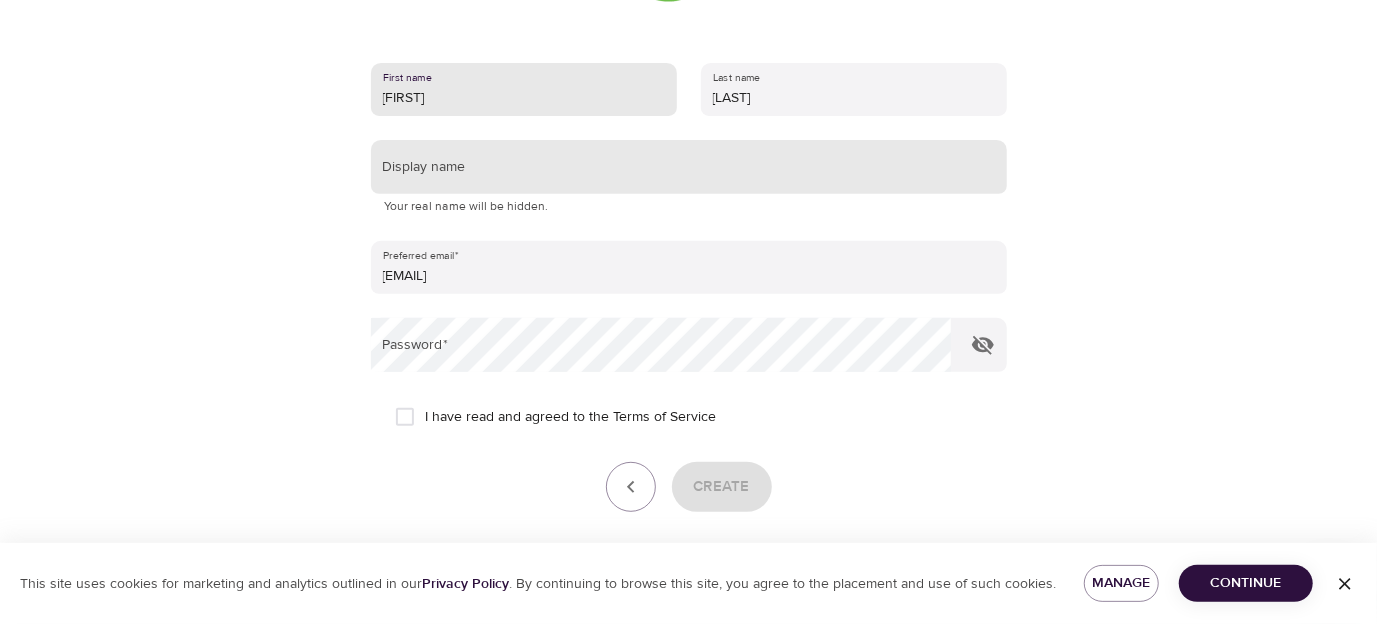 click at bounding box center [689, 167] 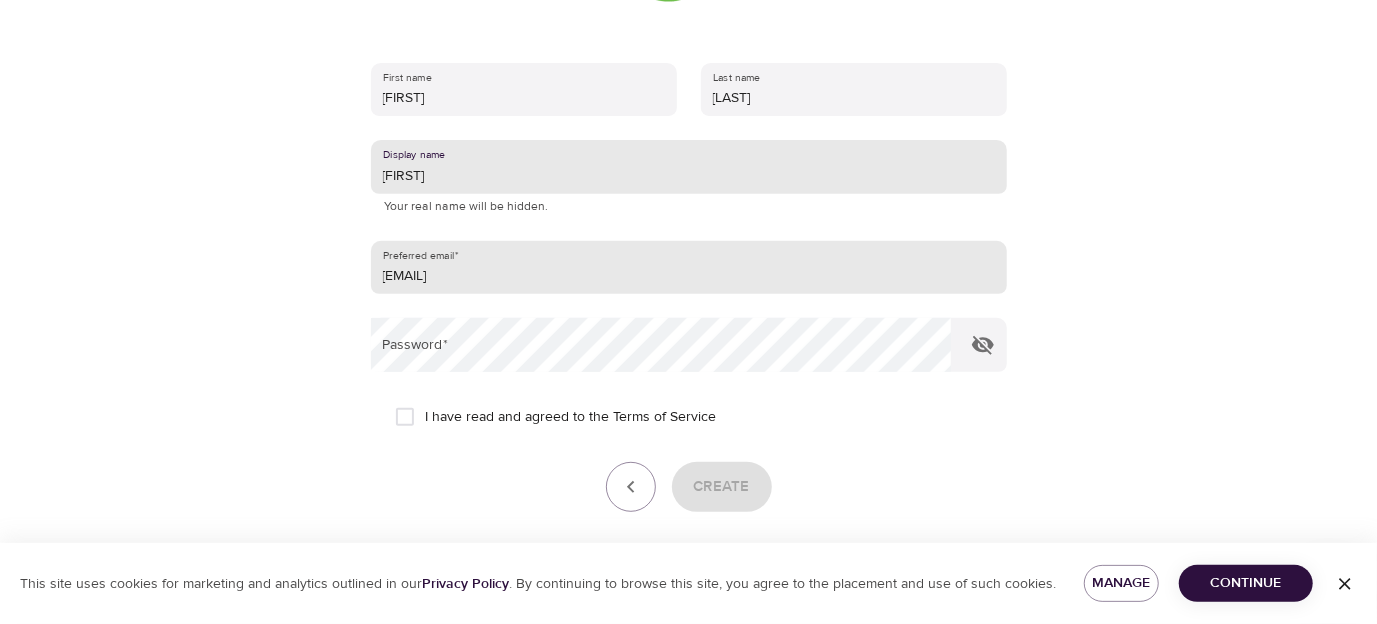 type on "[FIRST]" 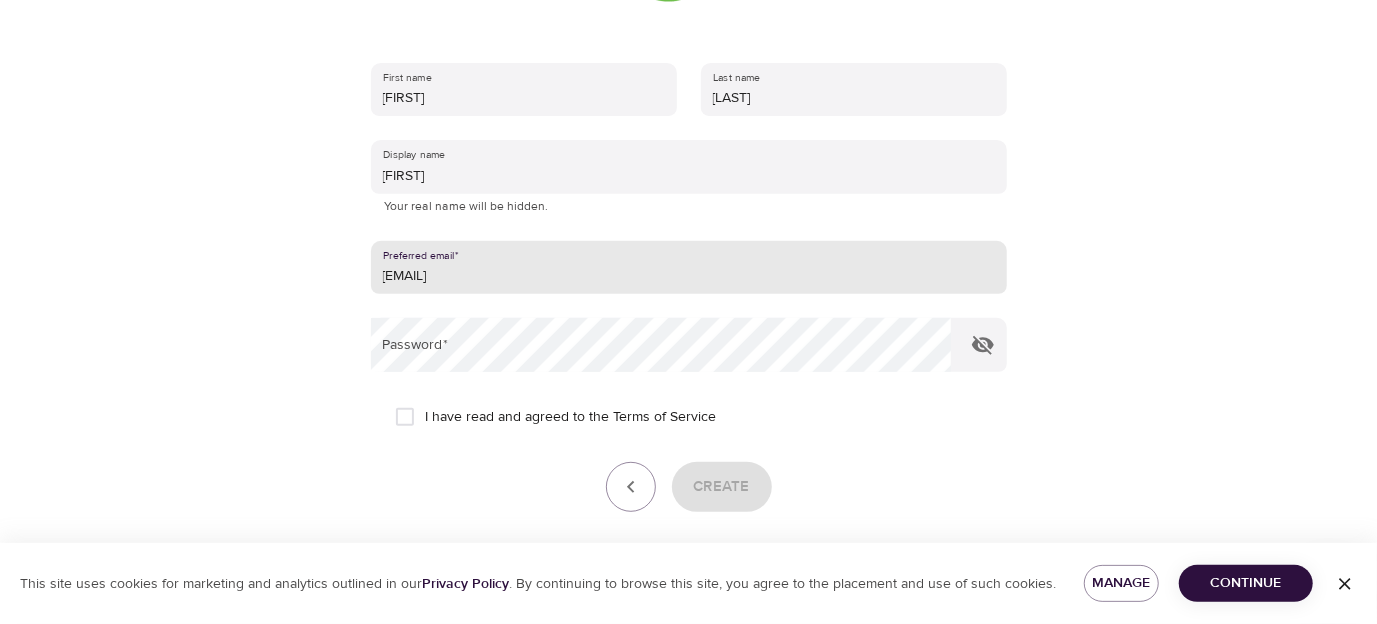 drag, startPoint x: 614, startPoint y: 277, endPoint x: 239, endPoint y: 245, distance: 376.36285 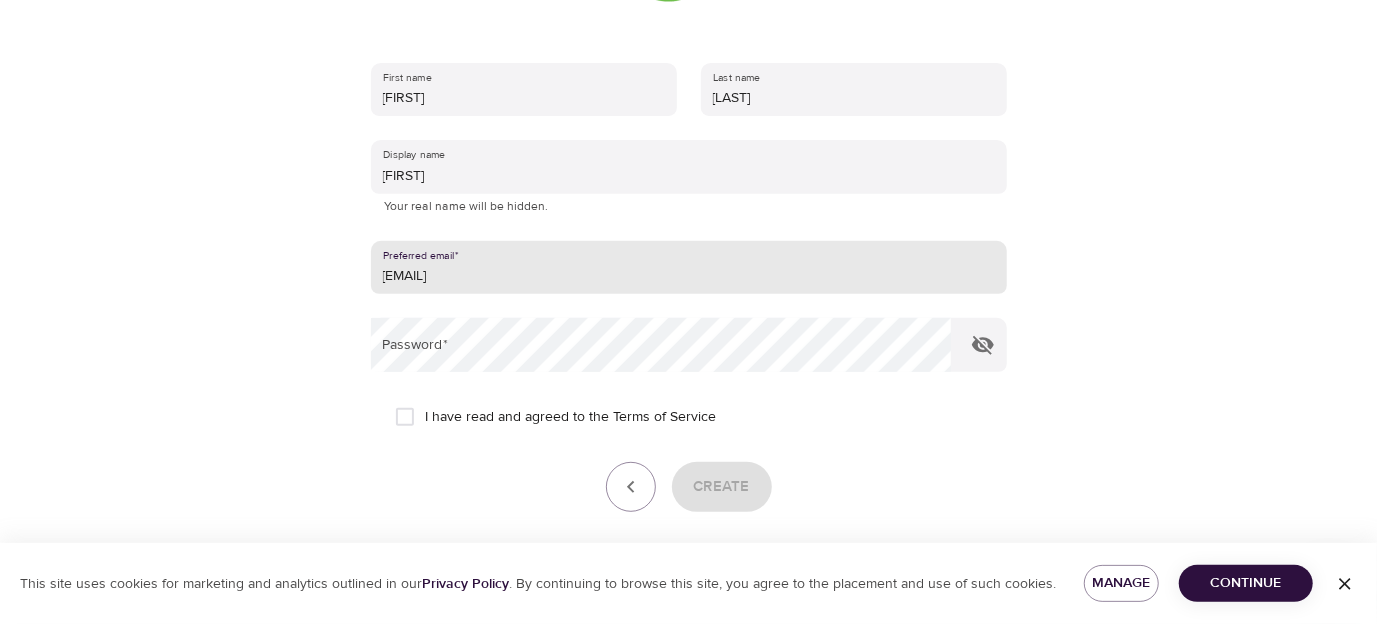 click on "User Profile Account Interests Finish Create your eM Life account First name [FIRST] Last name [LAST] Display name [FIRST] Your real name will be hidden. Preferred email   * [EMAIL] Password   * I have read and agreed to the    Terms of Service Create Already have an eM Life account? Log in Need help? Contact us" at bounding box center (689, -24) 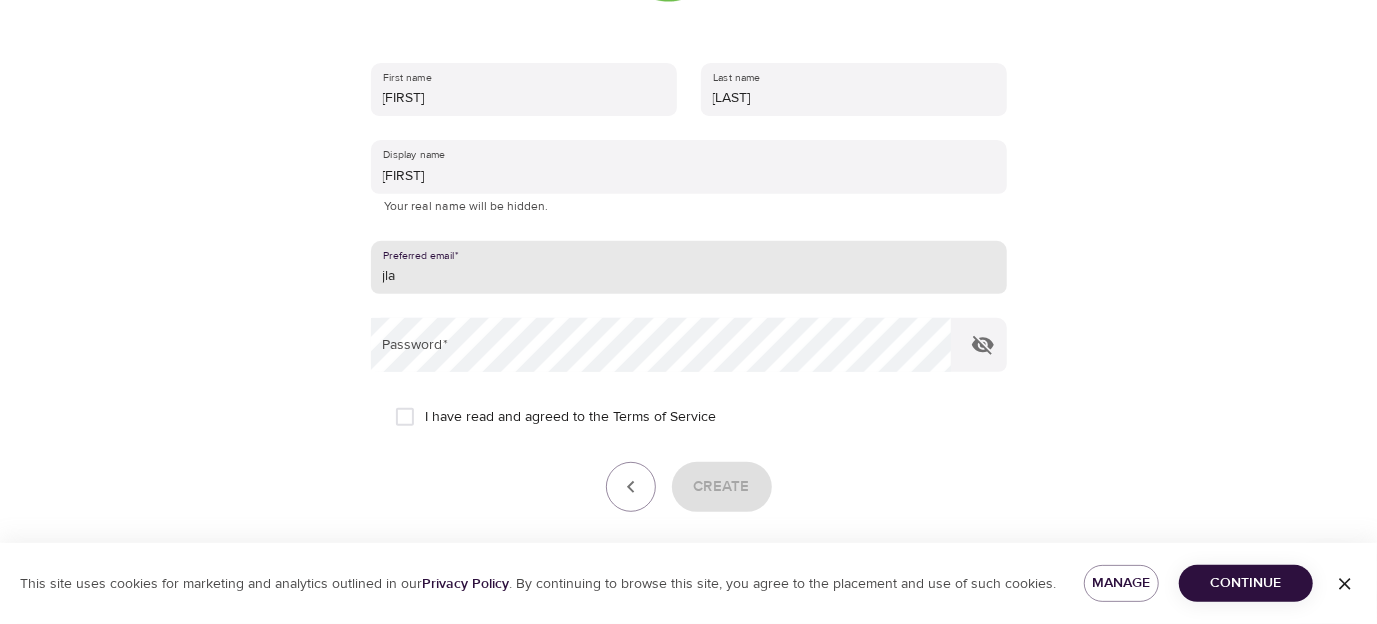type on "[EMAIL]" 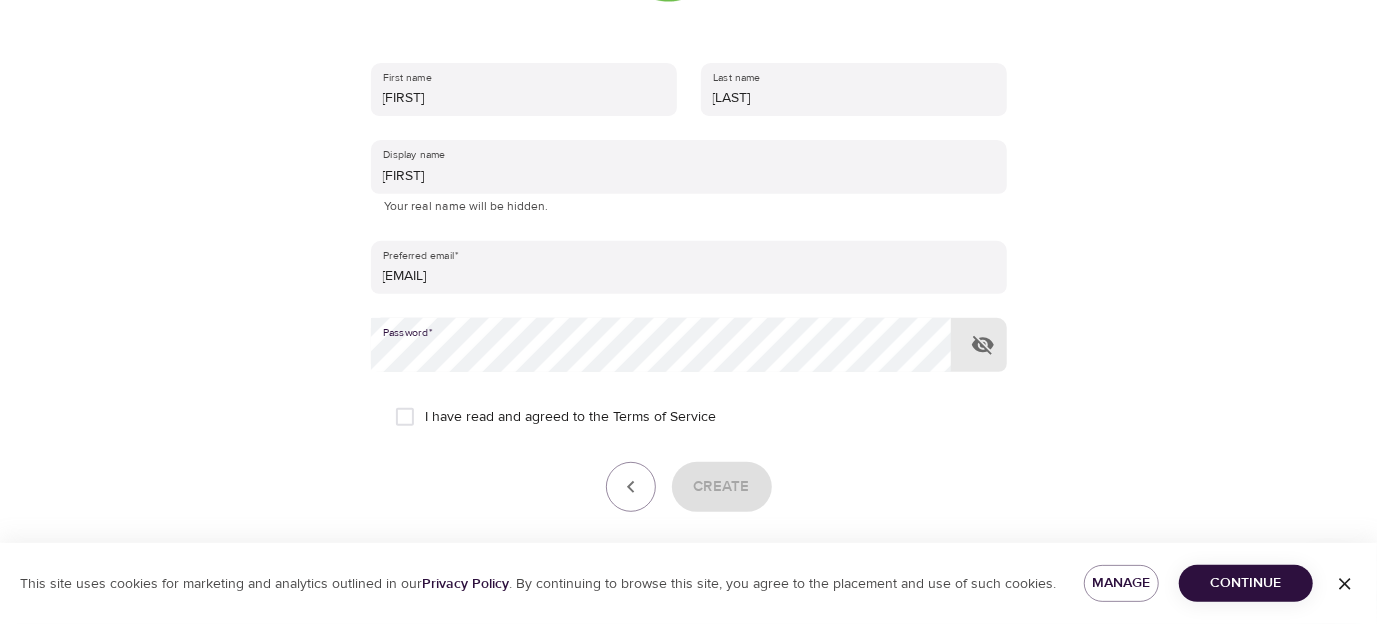 click on "I have read and agreed to the    Terms of Service" at bounding box center (405, 417) 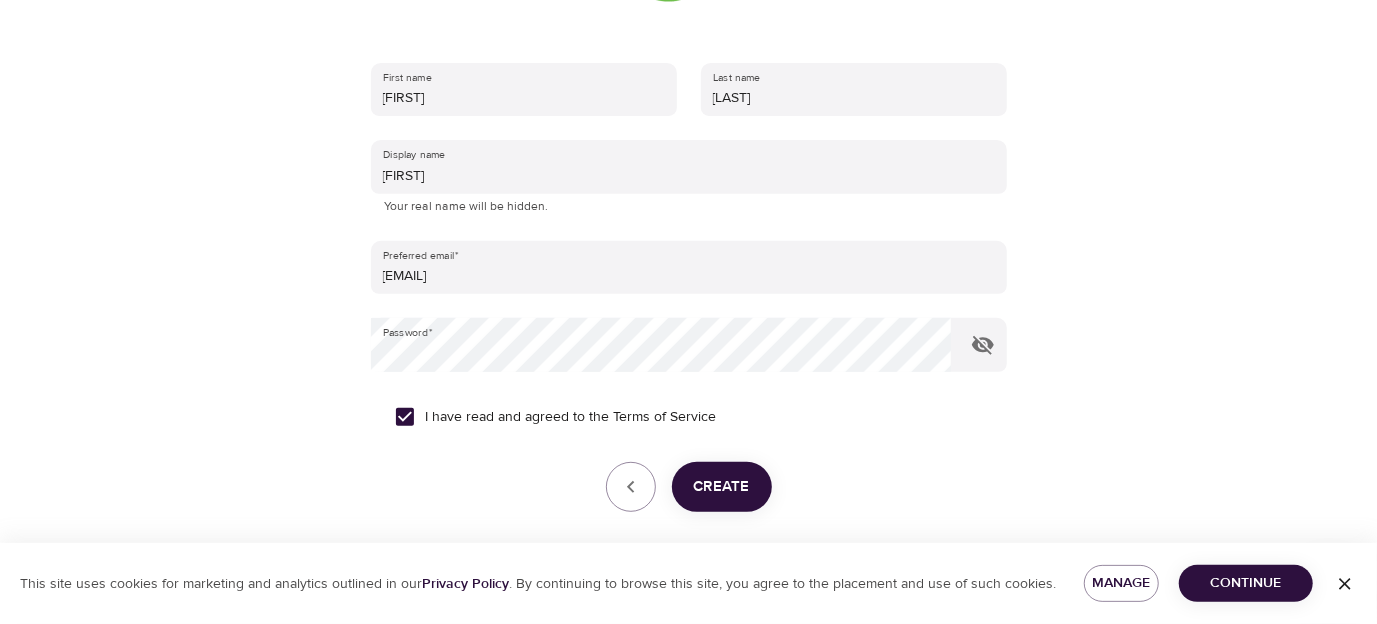 click on "Create" at bounding box center [722, 487] 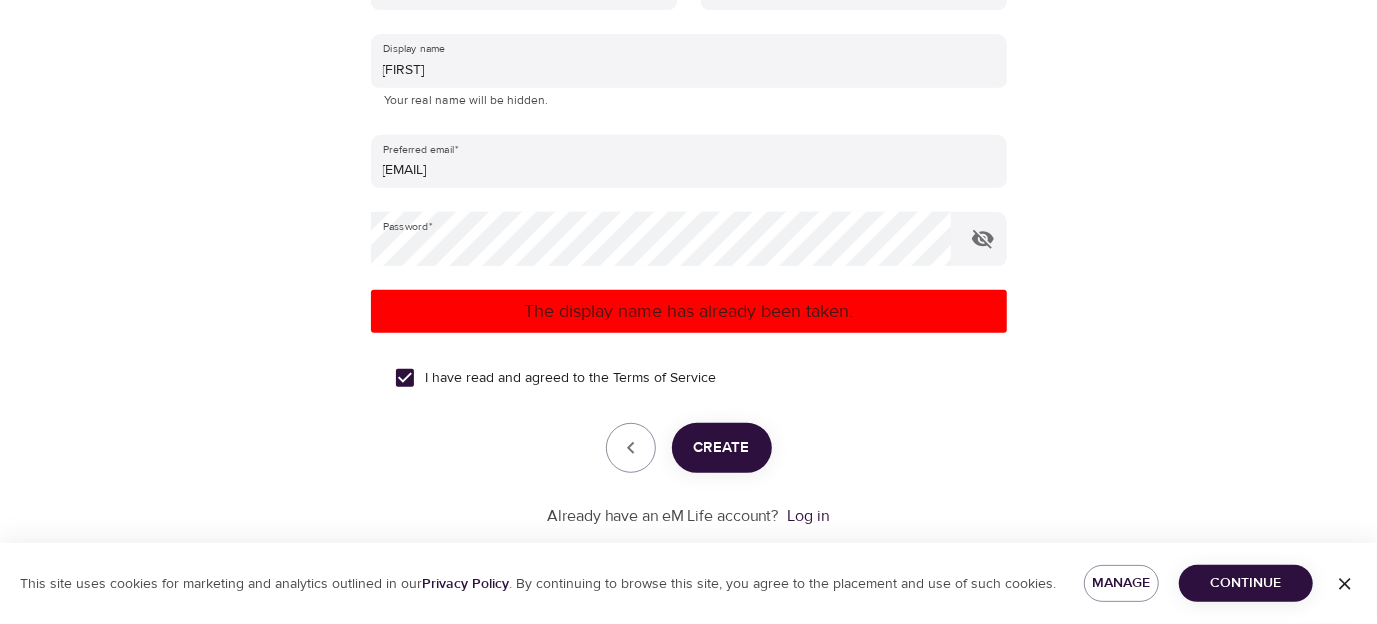 scroll, scrollTop: 479, scrollLeft: 0, axis: vertical 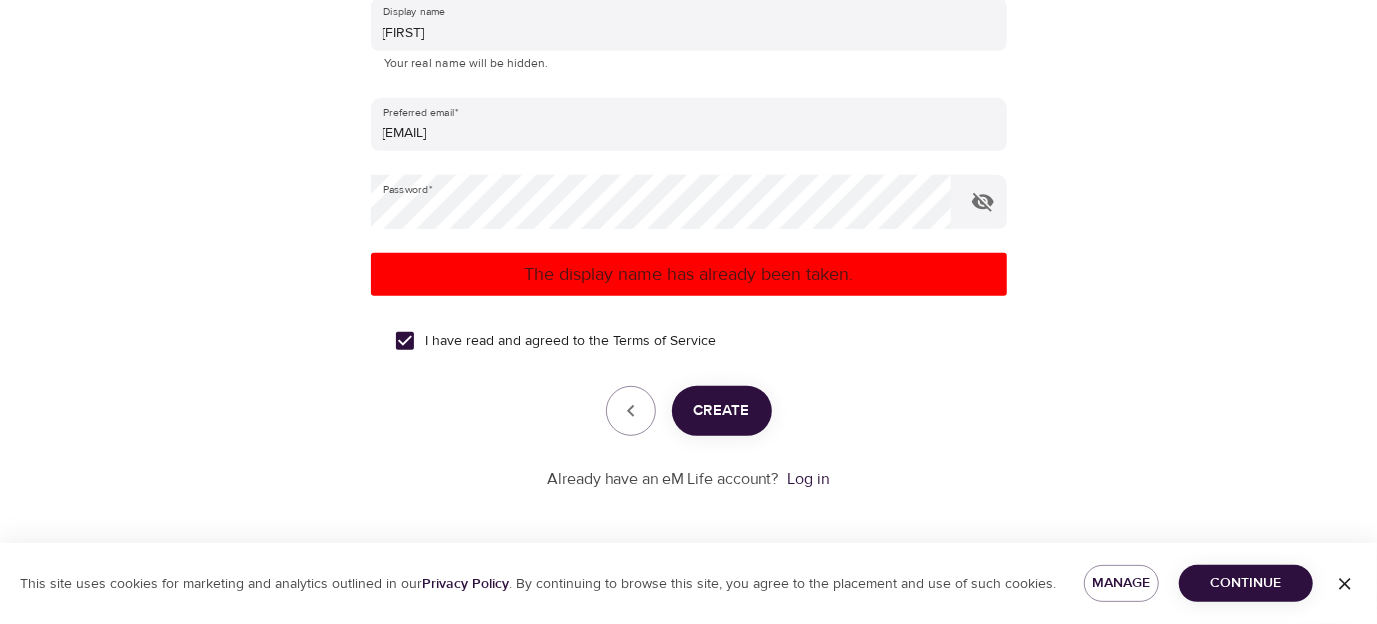click 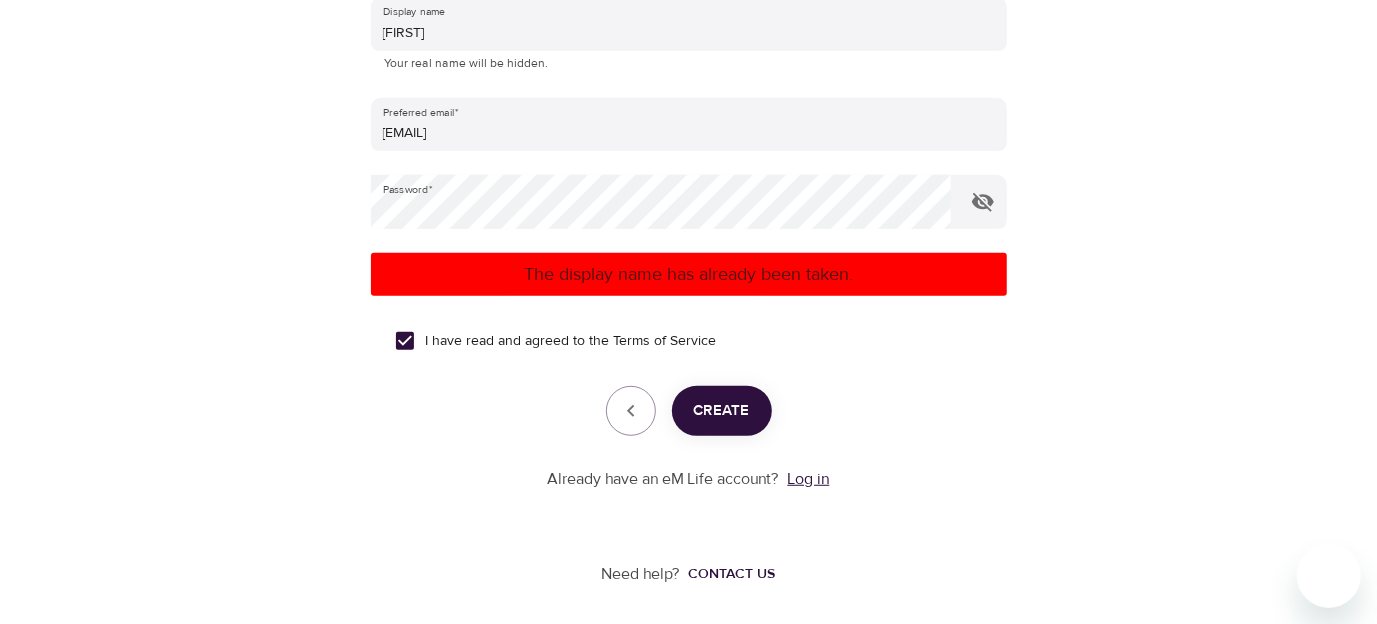 click on "Log in" at bounding box center (809, 479) 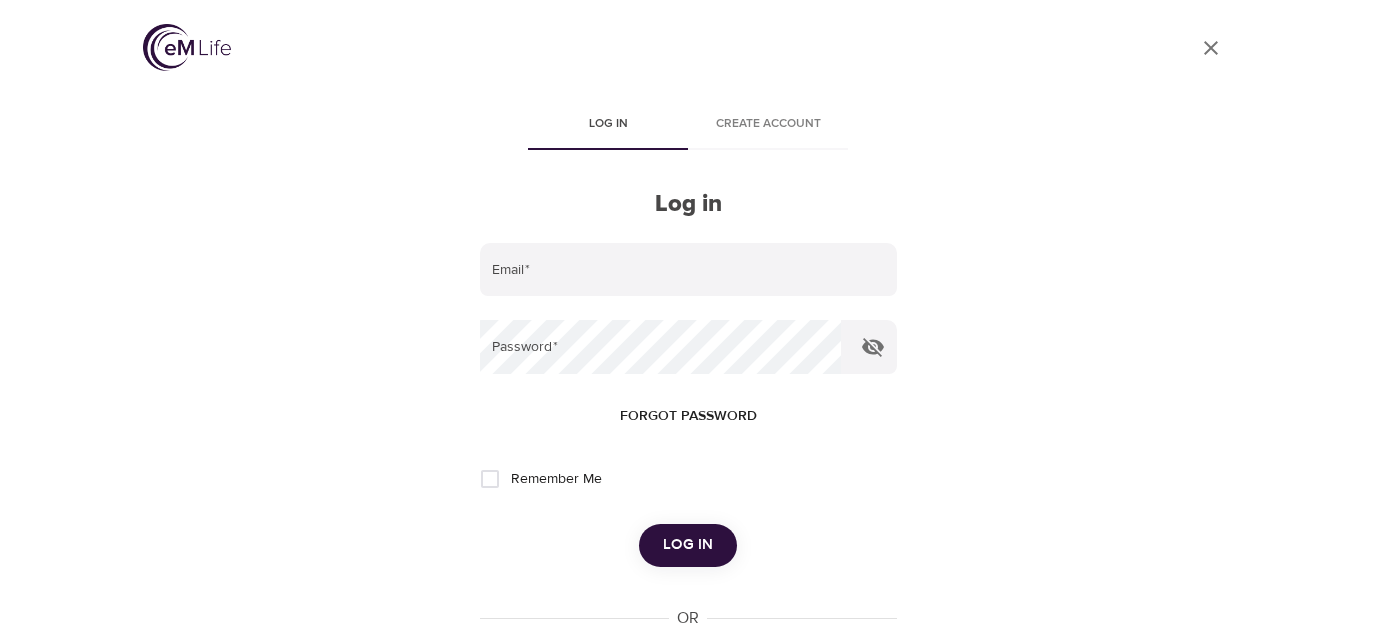 scroll, scrollTop: 0, scrollLeft: 0, axis: both 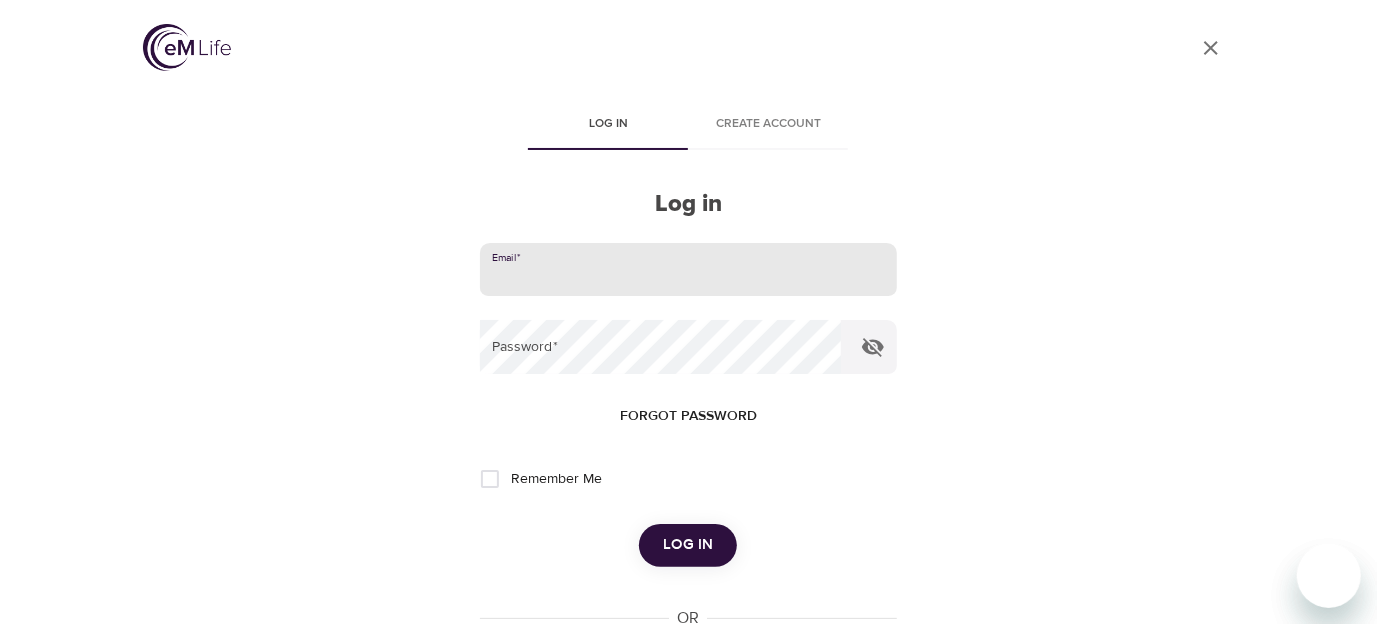 drag, startPoint x: 0, startPoint y: 0, endPoint x: 594, endPoint y: 273, distance: 653.73157 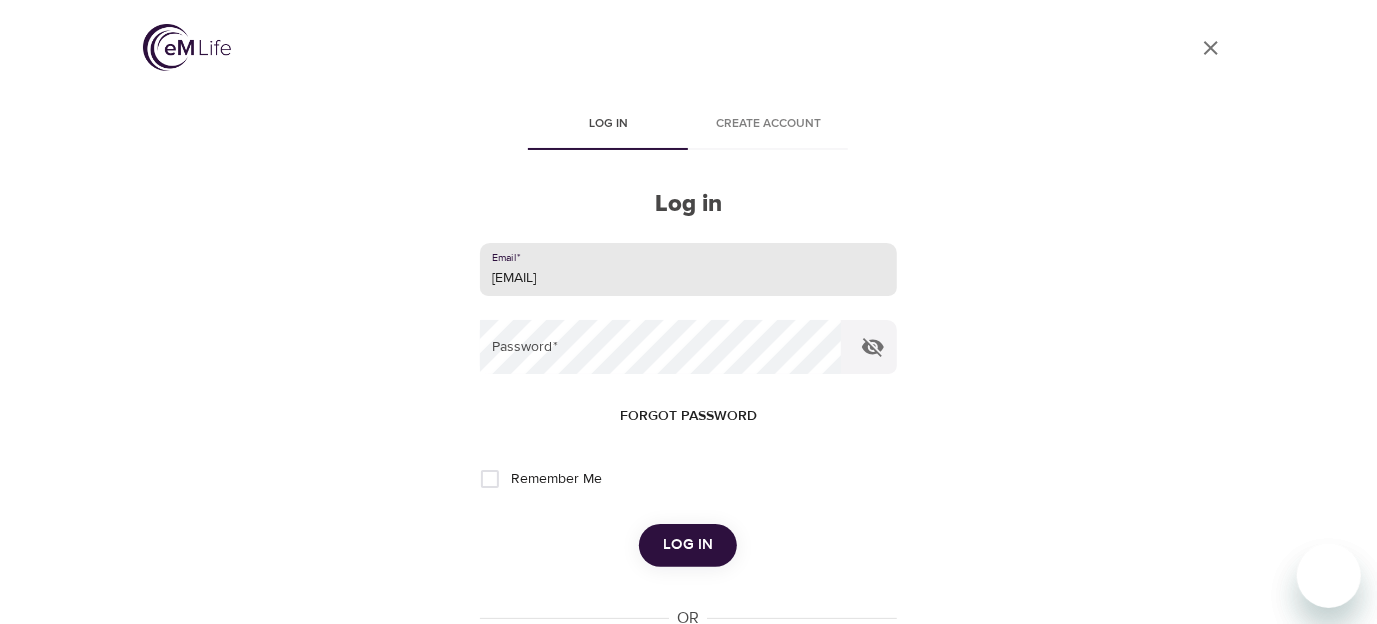 type on "[EMAIL]" 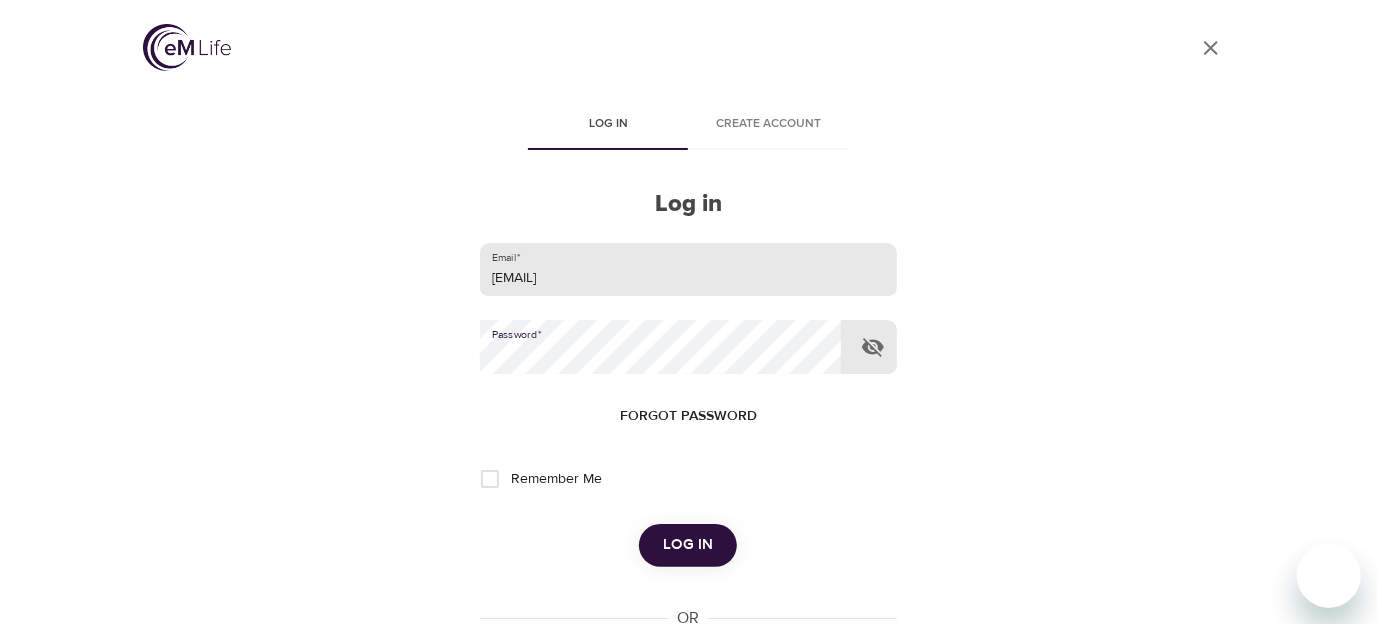 click on "Log in" at bounding box center [688, 545] 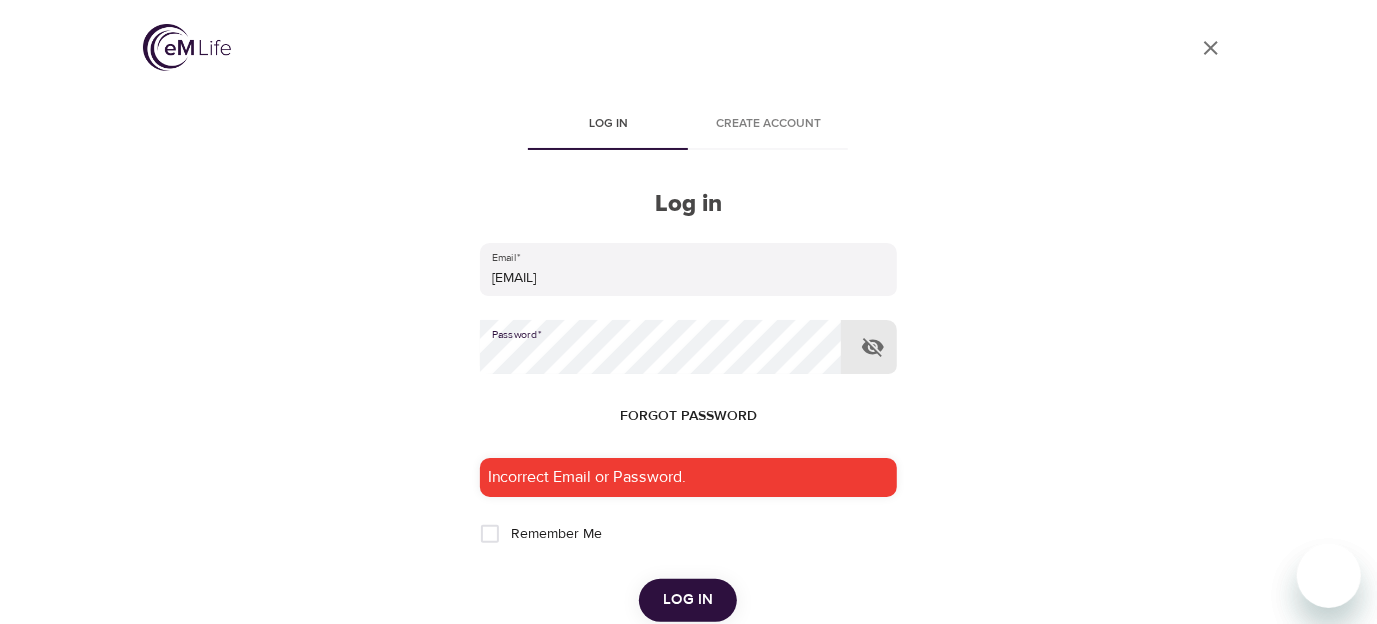 click on "User Profile Log in Create account Log in Email   * jla8x@virginia.edu Password   * Forgot password Incorrect Email or Password. Remember Me Log in OR You can also login using your organization login information ORGANIZATION LOGIN Need help? Contact us" at bounding box center [689, 312] 